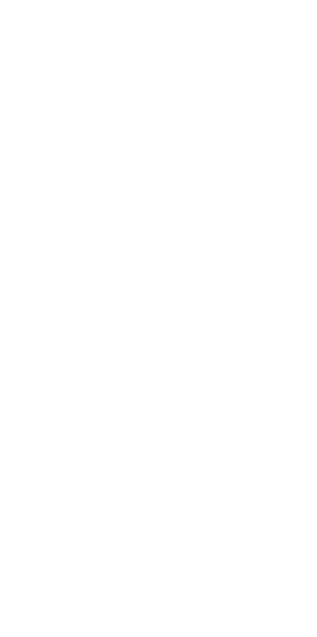 scroll, scrollTop: 0, scrollLeft: 0, axis: both 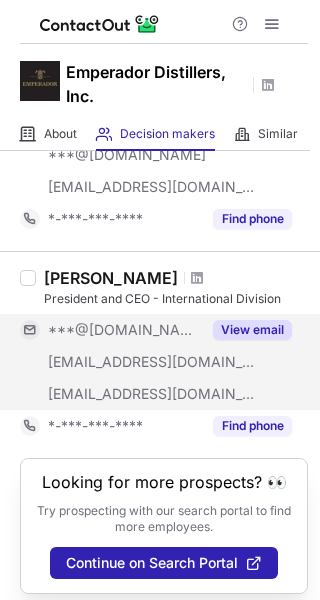click on "View email" at bounding box center (252, 330) 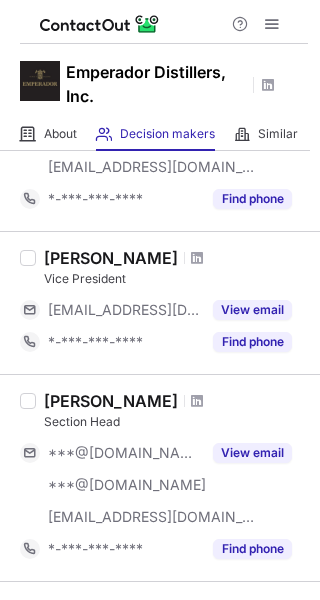 scroll, scrollTop: 821, scrollLeft: 0, axis: vertical 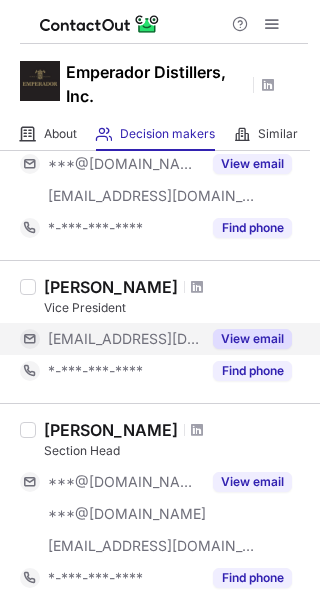 click on "View email" at bounding box center [252, 339] 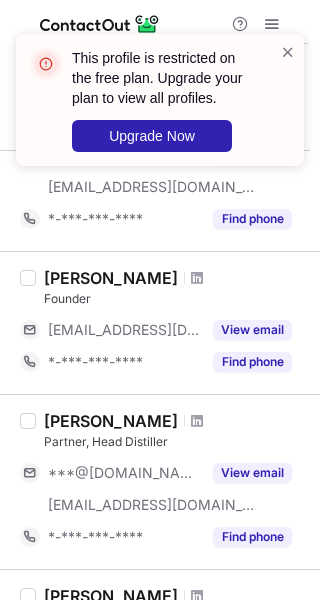 scroll, scrollTop: 504, scrollLeft: 0, axis: vertical 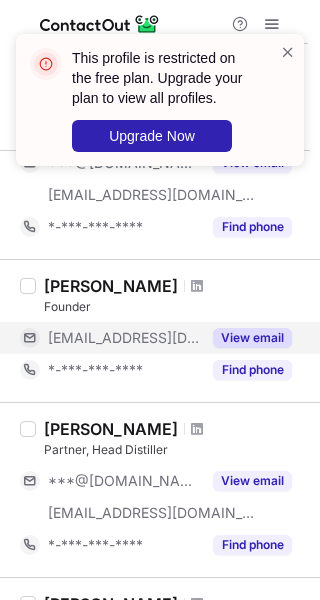 click on "View email" at bounding box center (252, 338) 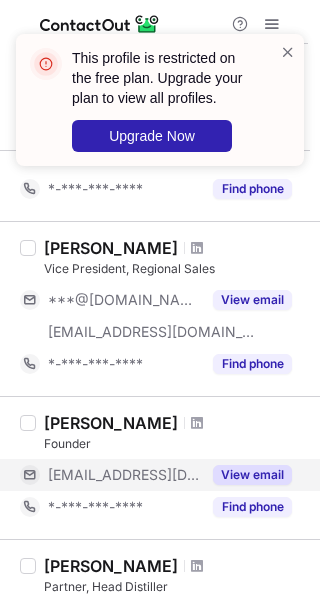 scroll, scrollTop: 366, scrollLeft: 0, axis: vertical 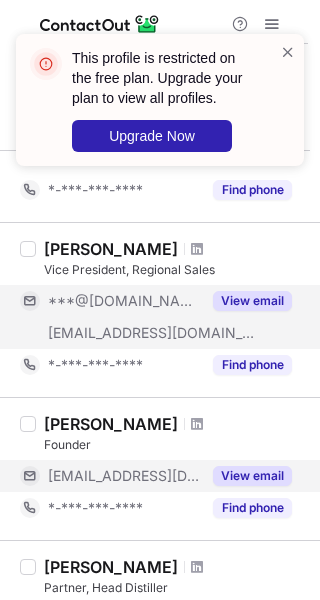 click on "View email" at bounding box center [252, 301] 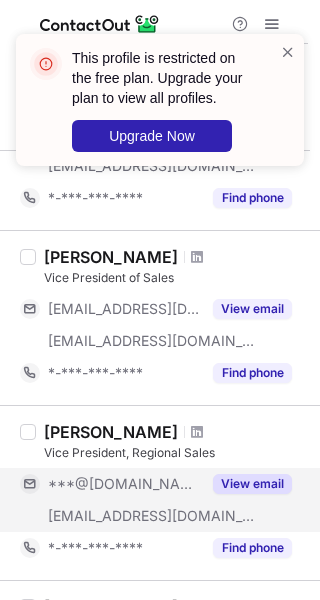 scroll, scrollTop: 182, scrollLeft: 0, axis: vertical 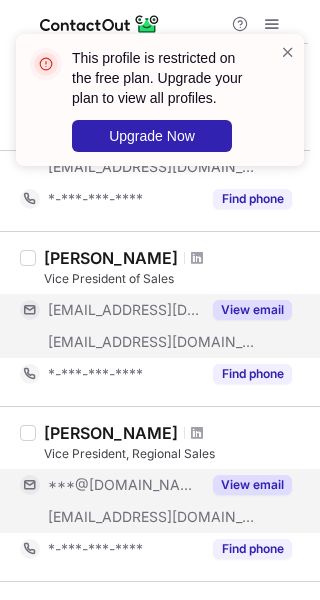click on "View email" at bounding box center (252, 310) 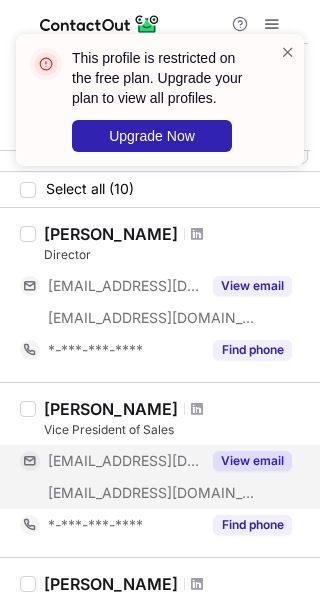 scroll, scrollTop: 27, scrollLeft: 0, axis: vertical 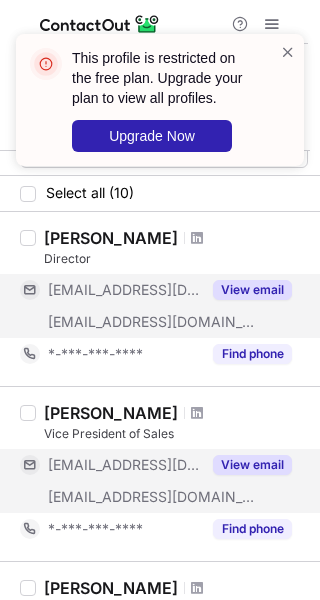 click on "View email" at bounding box center [252, 290] 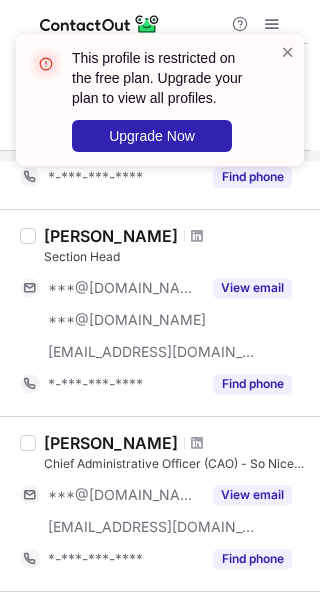 scroll, scrollTop: 1016, scrollLeft: 0, axis: vertical 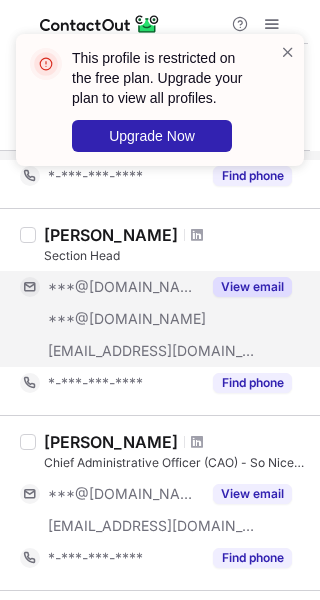 click on "View email" at bounding box center (252, 287) 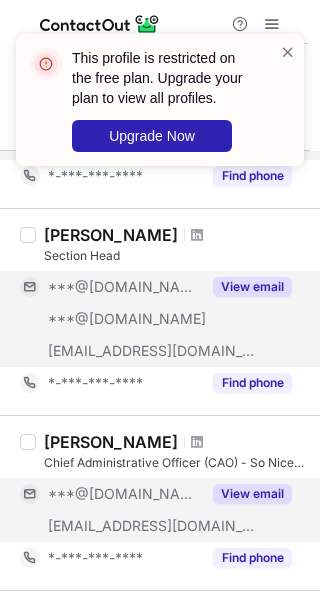 click on "View email" at bounding box center [252, 494] 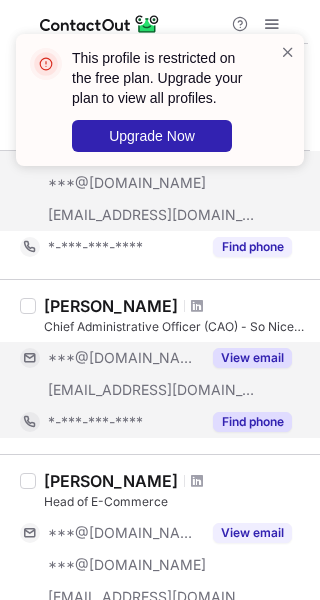 scroll, scrollTop: 1153, scrollLeft: 0, axis: vertical 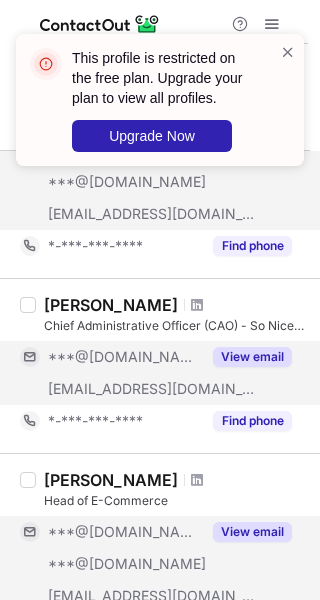 click on "View email" at bounding box center (252, 532) 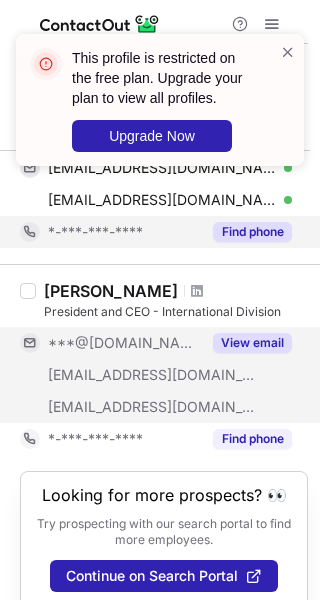 scroll, scrollTop: 1518, scrollLeft: 0, axis: vertical 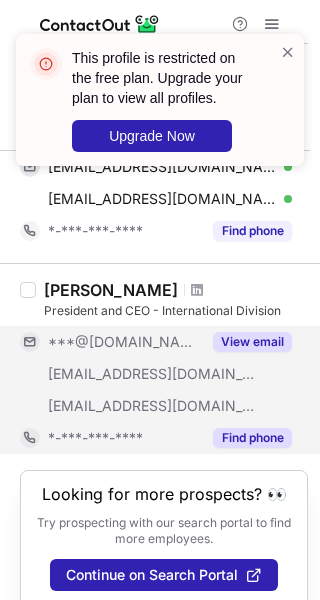 click on "Find phone" at bounding box center [252, 438] 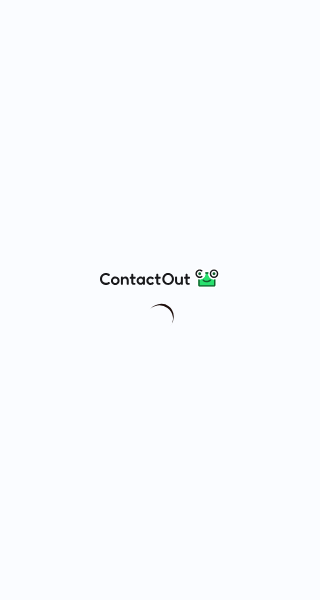 scroll, scrollTop: 0, scrollLeft: 0, axis: both 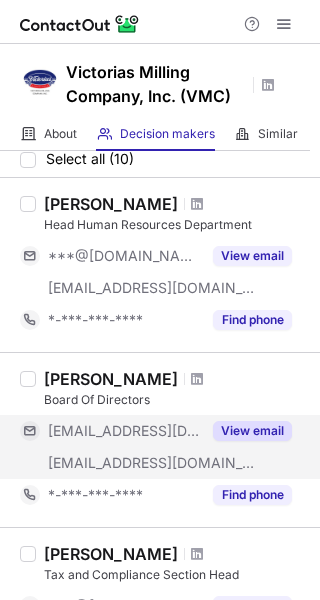click on "View email" at bounding box center [252, 431] 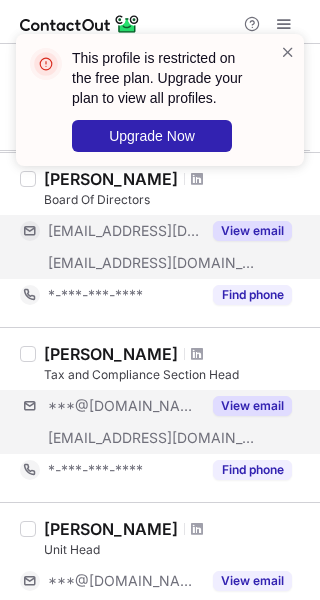 scroll, scrollTop: 292, scrollLeft: 0, axis: vertical 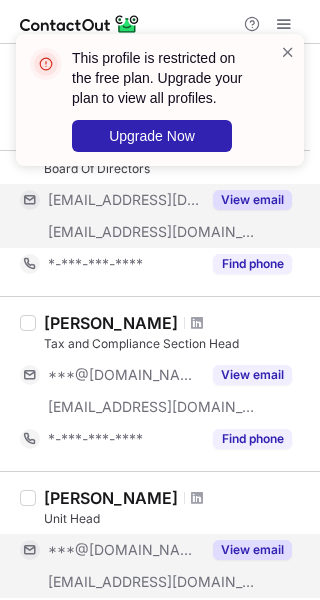 click on "View email" at bounding box center [252, 550] 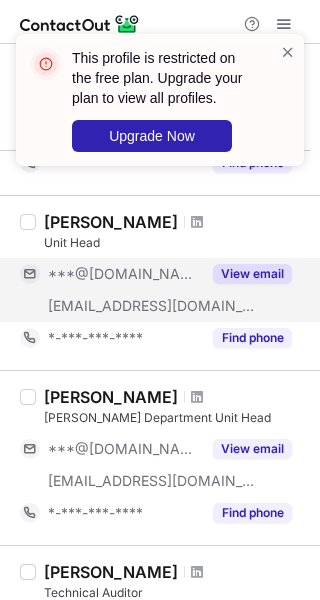 scroll, scrollTop: 577, scrollLeft: 0, axis: vertical 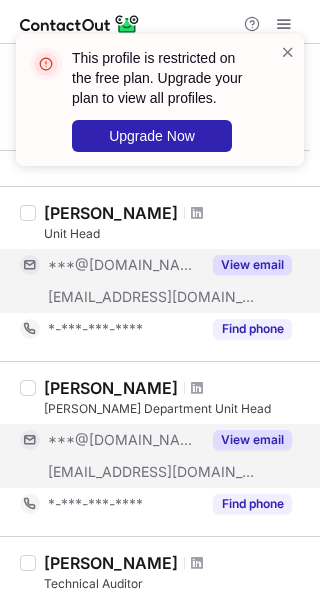 click on "View email" at bounding box center [252, 440] 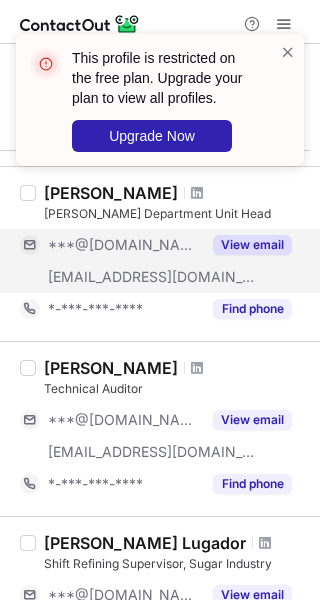 scroll, scrollTop: 773, scrollLeft: 0, axis: vertical 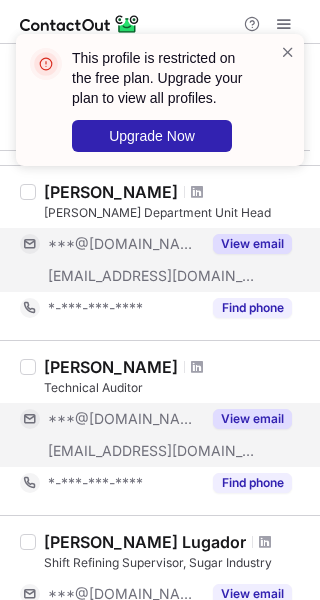 click on "View email" at bounding box center (252, 419) 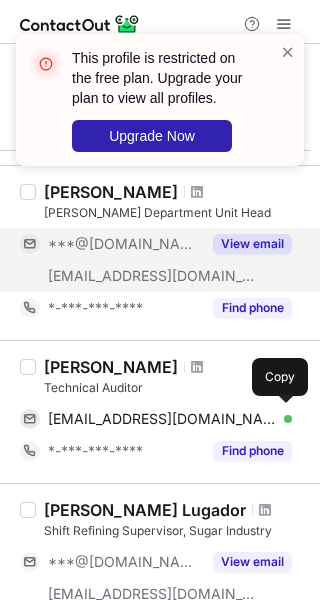 scroll, scrollTop: 893, scrollLeft: 0, axis: vertical 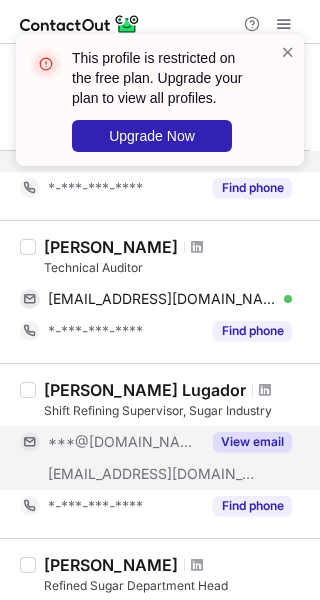 click on "View email" at bounding box center [252, 442] 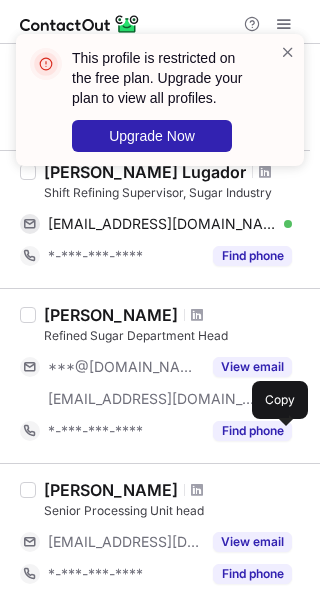 scroll, scrollTop: 1112, scrollLeft: 0, axis: vertical 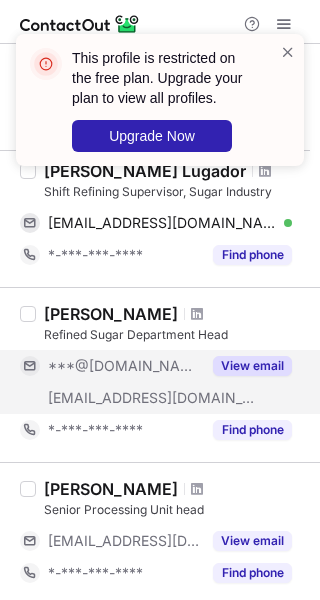 click on "View email" at bounding box center [252, 366] 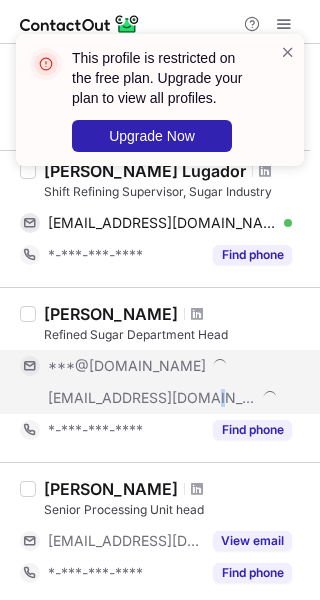 click on "***@victoriasmilling.com" at bounding box center [152, 398] 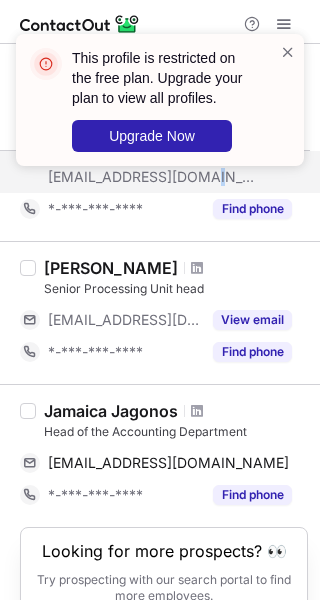 scroll, scrollTop: 1335, scrollLeft: 0, axis: vertical 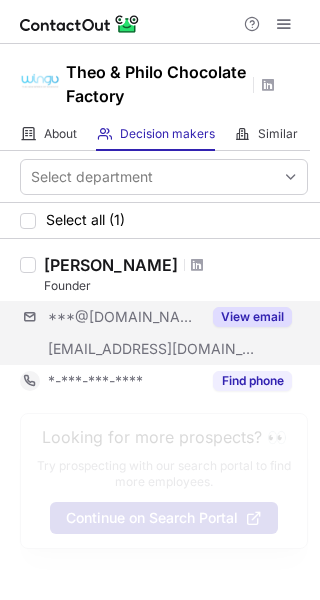 click on "***@hotmail.com ***@theoandphilo.com View email" at bounding box center [164, 333] 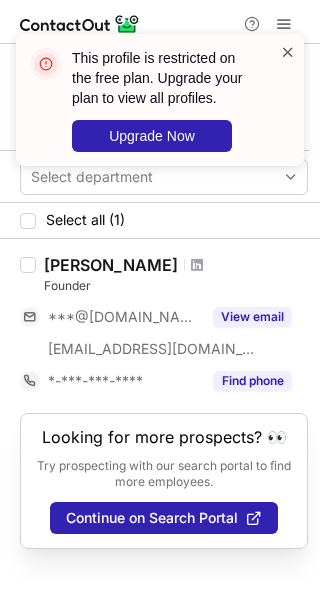 click at bounding box center (288, 52) 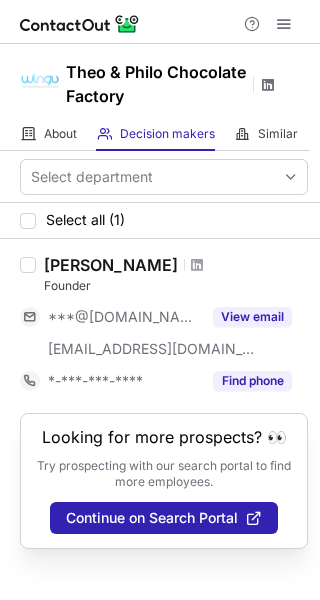 click at bounding box center (268, 85) 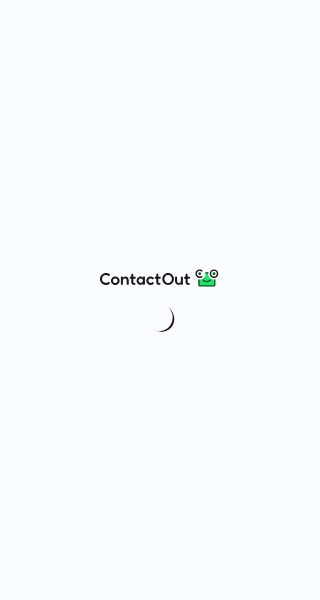 scroll, scrollTop: 0, scrollLeft: 0, axis: both 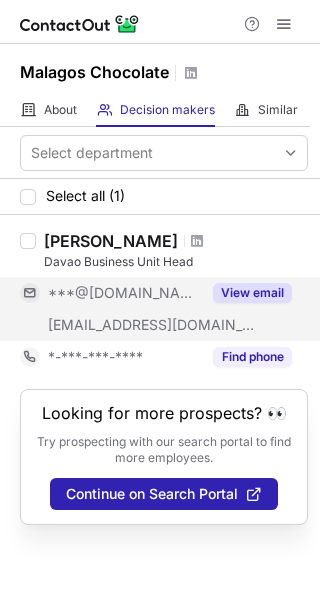 click on "View email" at bounding box center (252, 293) 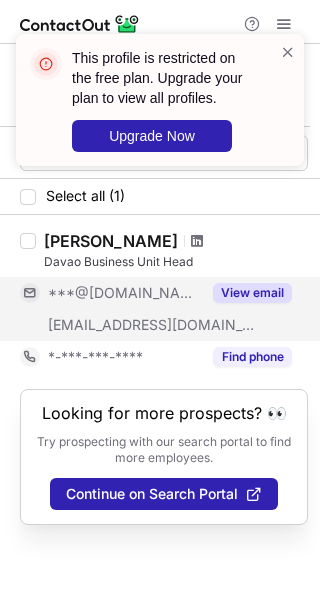 click at bounding box center (197, 241) 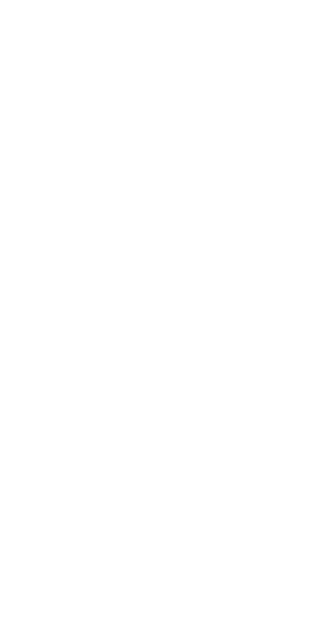 scroll, scrollTop: 0, scrollLeft: 0, axis: both 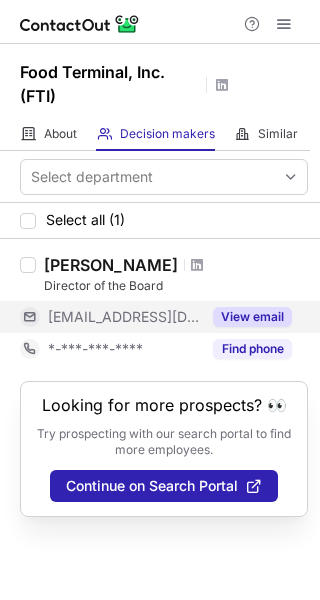click on "View email" at bounding box center [252, 317] 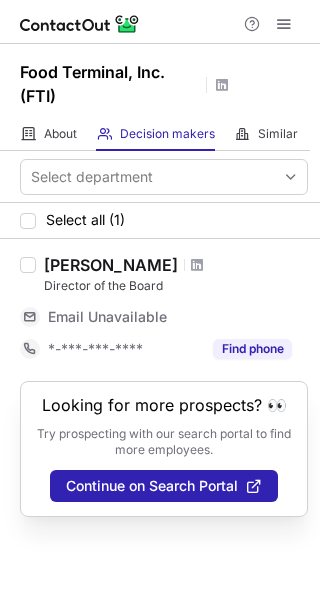 click at bounding box center [197, 265] 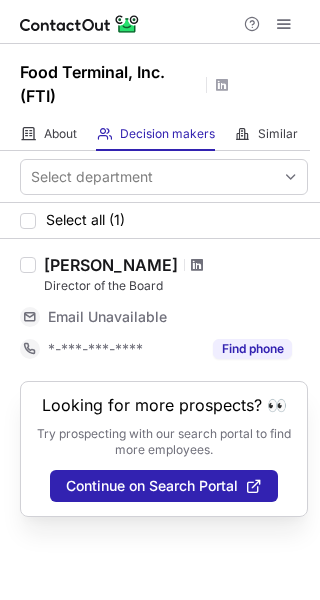 click at bounding box center [197, 265] 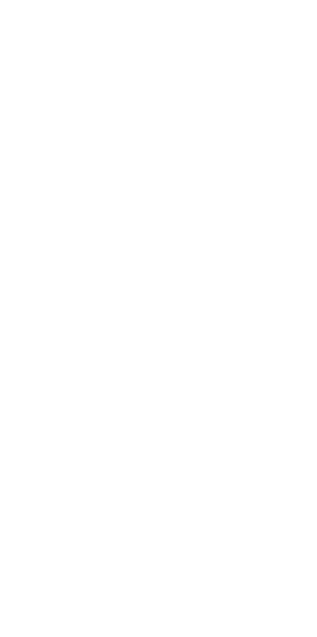 scroll, scrollTop: 0, scrollLeft: 0, axis: both 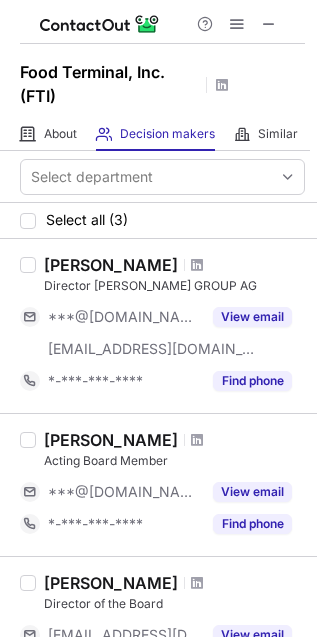 click on "[PERSON_NAME] Director [PERSON_NAME] GROUP AG ***@[DOMAIN_NAME] [EMAIL_ADDRESS][DOMAIN_NAME] View email *-***-***-**** Find phone" at bounding box center (158, 326) 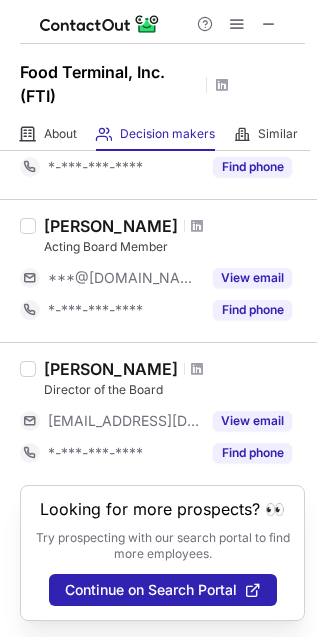 scroll, scrollTop: 233, scrollLeft: 0, axis: vertical 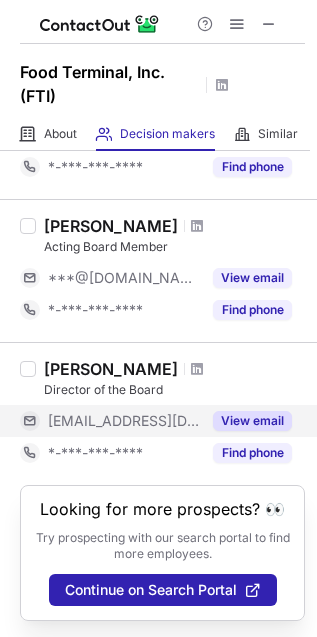 click on "View email" at bounding box center [252, 421] 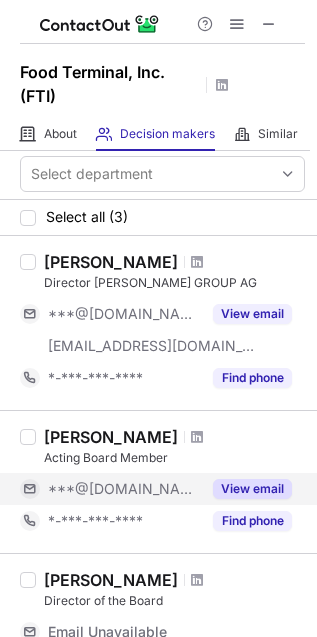 scroll, scrollTop: 2, scrollLeft: 0, axis: vertical 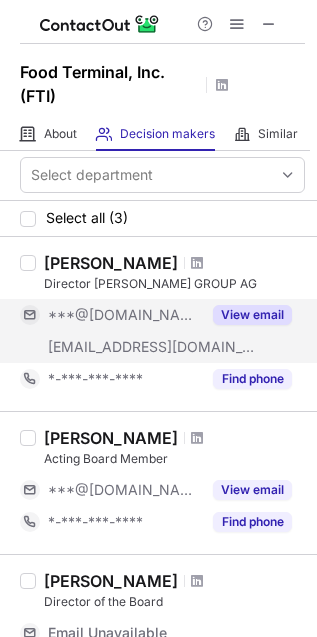 click on "View email" at bounding box center [252, 315] 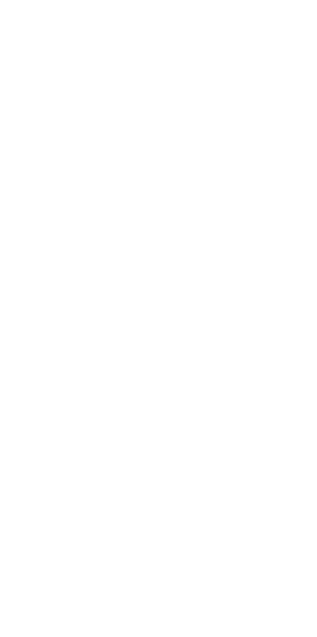 scroll, scrollTop: 0, scrollLeft: 0, axis: both 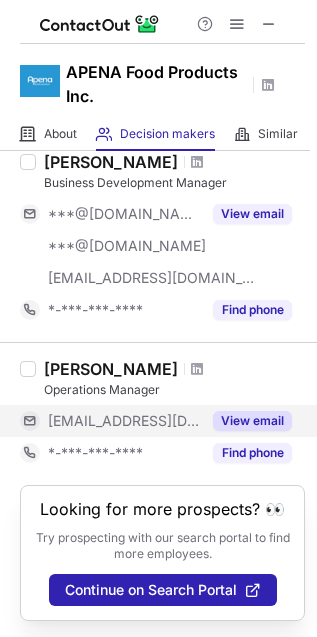 click on "View email" at bounding box center [252, 421] 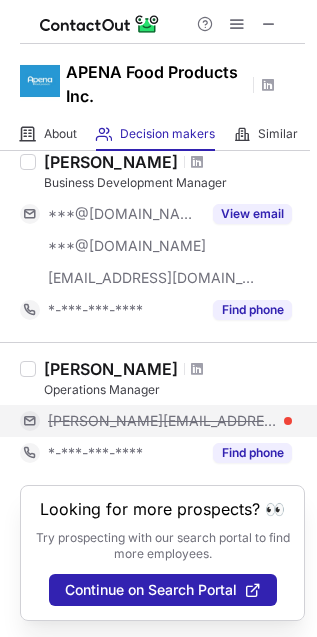 click on "anabeth@apenafoodproducts.com" at bounding box center [162, 421] 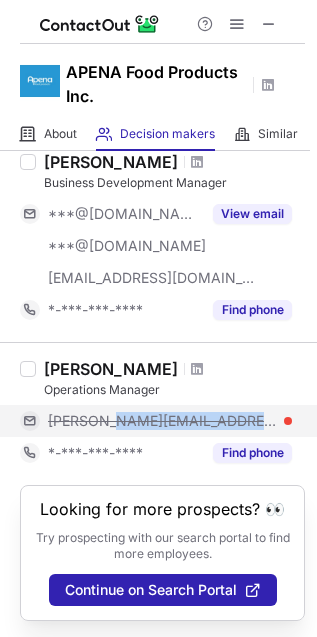 click on "anabeth@apenafoodproducts.com" at bounding box center (162, 421) 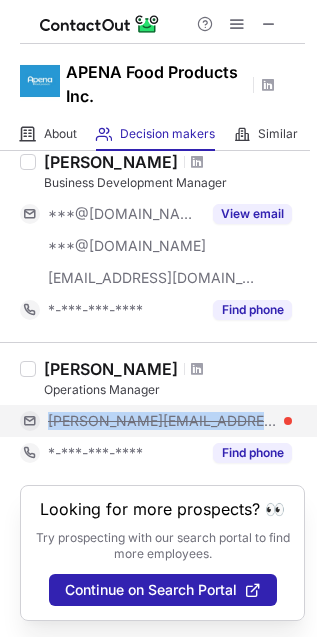 click on "anabeth@apenafoodproducts.com" at bounding box center [162, 421] 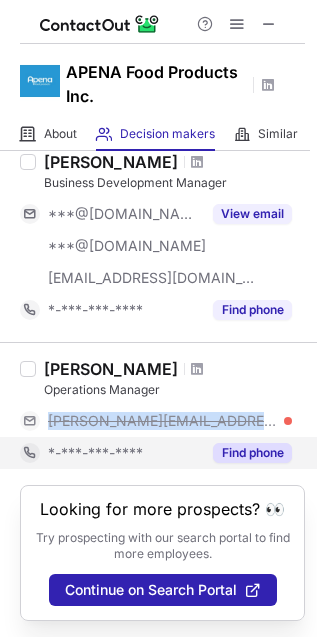 click on "Find phone" at bounding box center (252, 453) 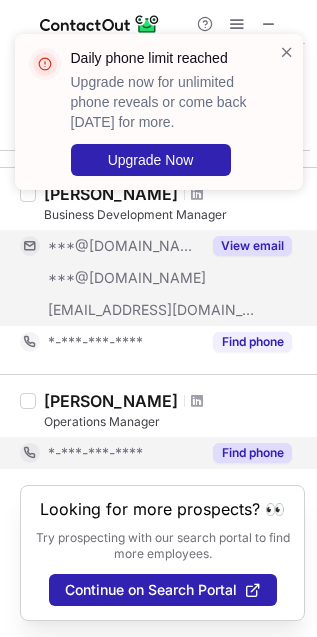 scroll, scrollTop: 90, scrollLeft: 0, axis: vertical 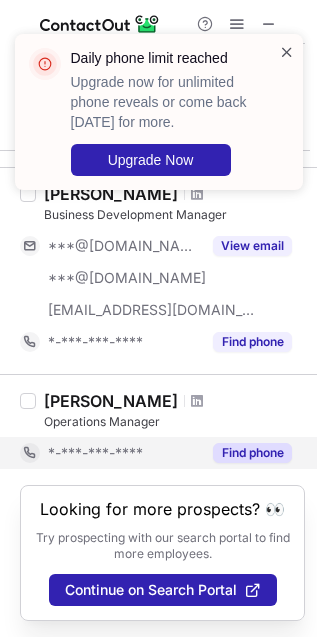 click at bounding box center (287, 52) 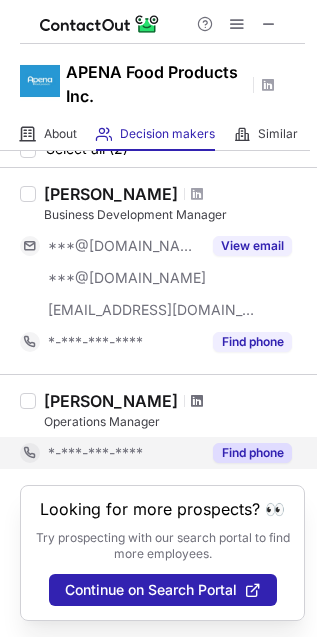 click at bounding box center (197, 401) 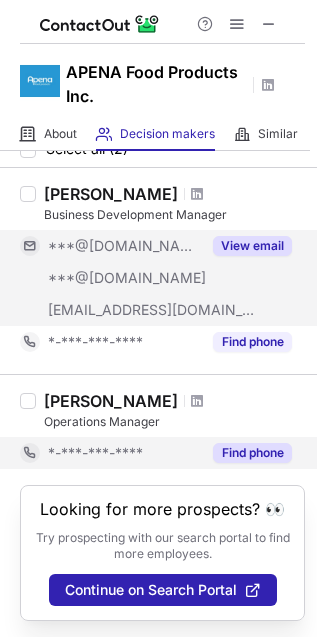 click on "View email" at bounding box center [252, 246] 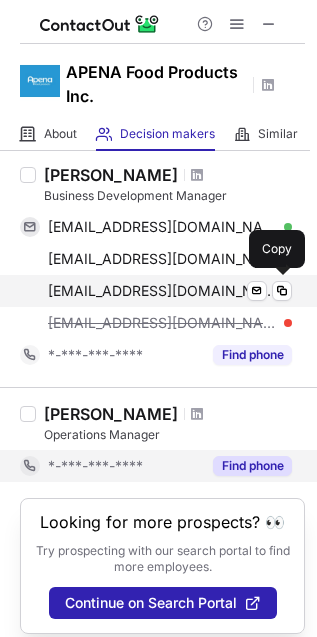 click on "matt@desktelgroup.com" at bounding box center [162, 291] 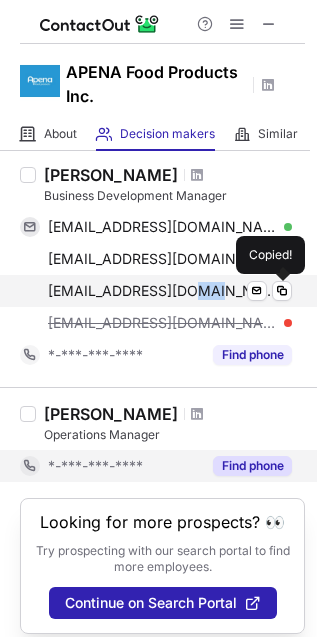 click on "matt@desktelgroup.com" at bounding box center [162, 291] 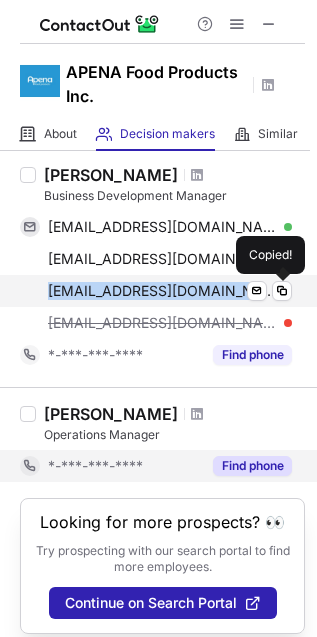 click on "matt@desktelgroup.com" at bounding box center [162, 291] 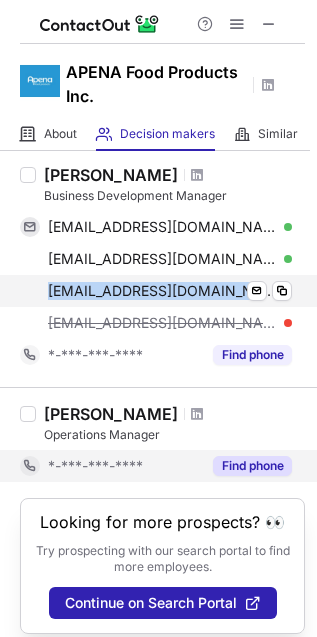 copy on "matt@desktelgroup.com" 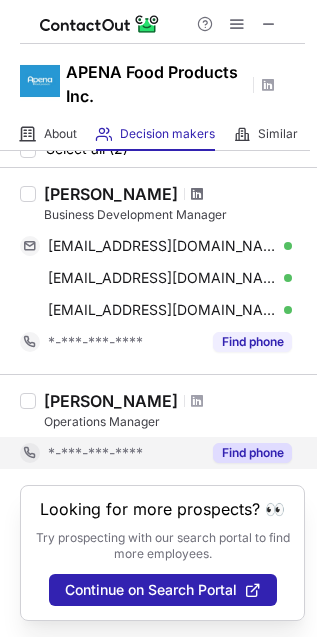 click at bounding box center [197, 194] 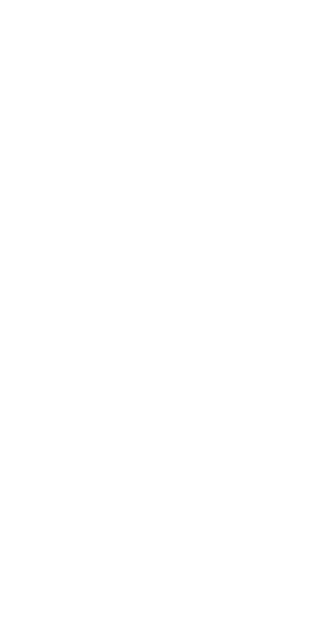 scroll, scrollTop: 0, scrollLeft: 0, axis: both 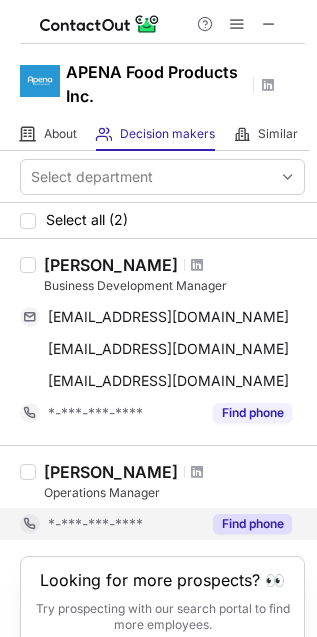 click on "Find phone" at bounding box center [252, 524] 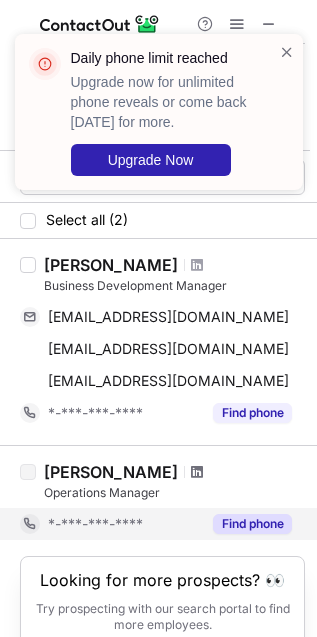 click at bounding box center (197, 472) 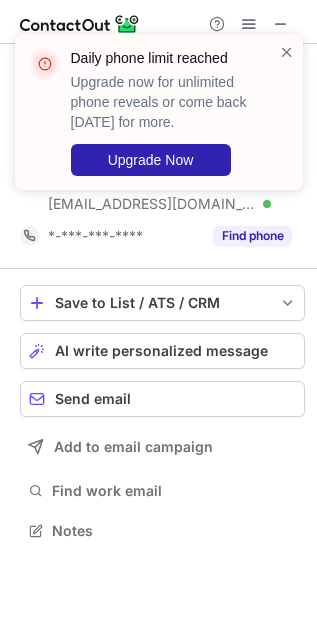 scroll, scrollTop: 10, scrollLeft: 10, axis: both 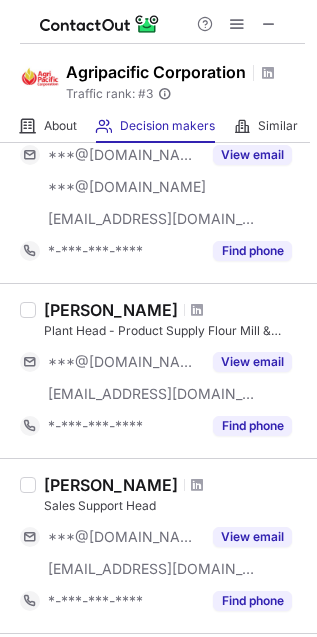 click on "Plant Head - Product Supply Flour Mill & Pasta Division" at bounding box center (174, 331) 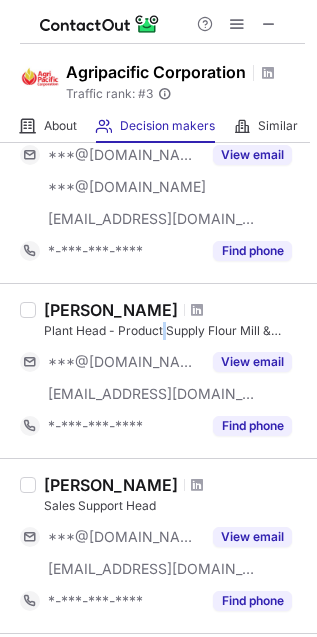 click on "Plant Head - Product Supply Flour Mill & Pasta Division" at bounding box center (174, 331) 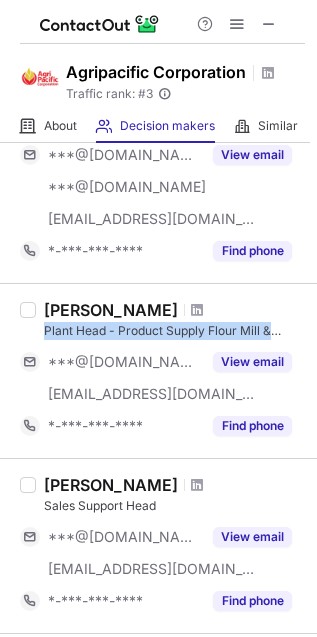 click on "Plant Head - Product Supply Flour Mill & Pasta Division" at bounding box center [174, 331] 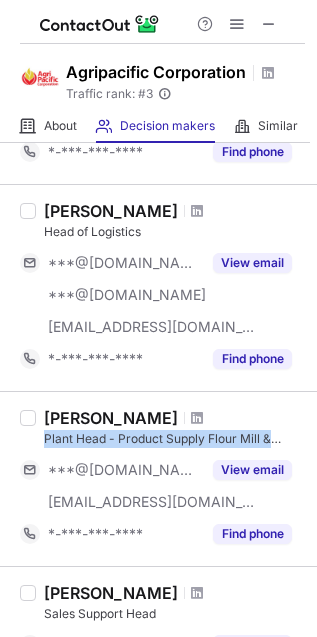 scroll, scrollTop: 605, scrollLeft: 0, axis: vertical 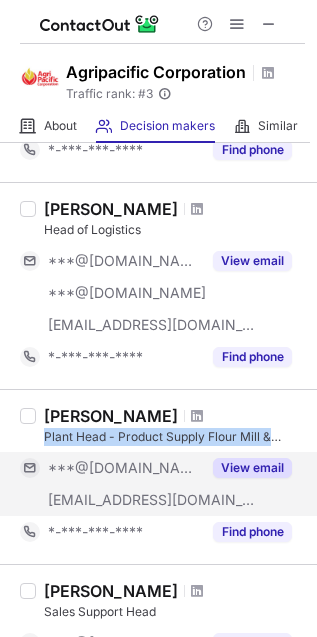 click on "View email" at bounding box center [252, 468] 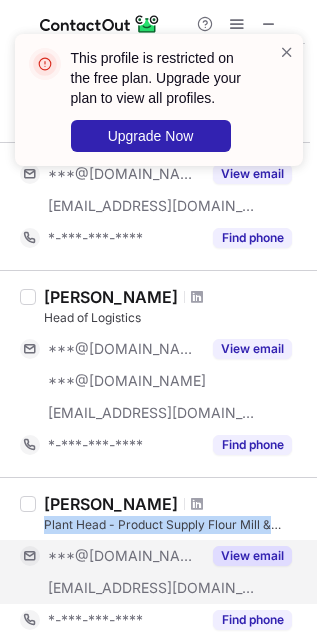 scroll, scrollTop: 513, scrollLeft: 0, axis: vertical 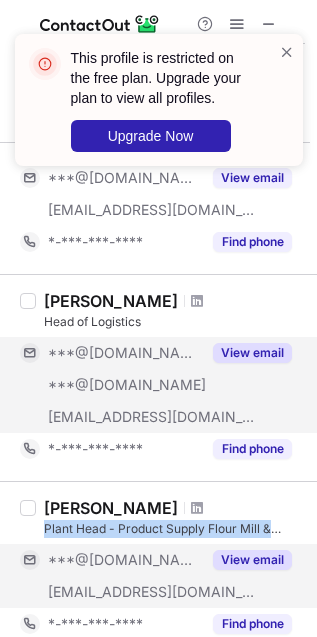 click on "View email" at bounding box center (252, 353) 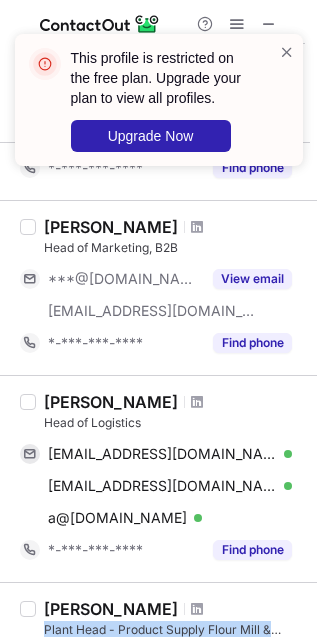scroll, scrollTop: 411, scrollLeft: 0, axis: vertical 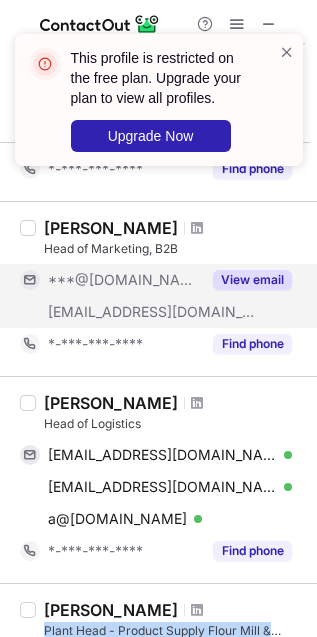 click on "View email" at bounding box center [252, 280] 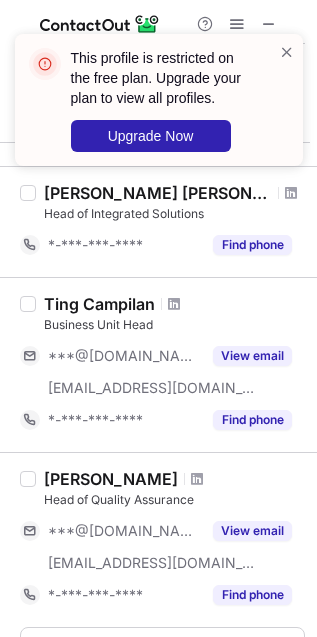 scroll, scrollTop: 1540, scrollLeft: 0, axis: vertical 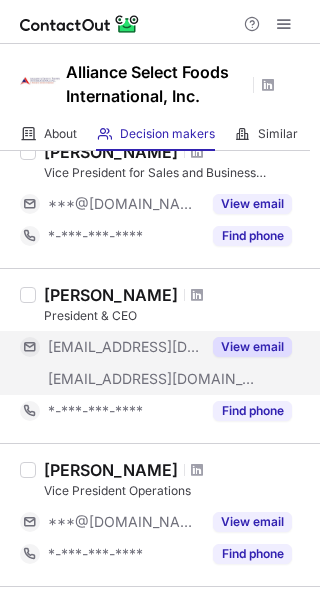 click on "View email" at bounding box center [252, 347] 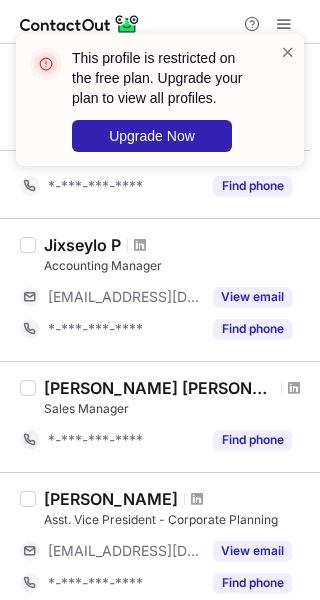 scroll, scrollTop: 482, scrollLeft: 0, axis: vertical 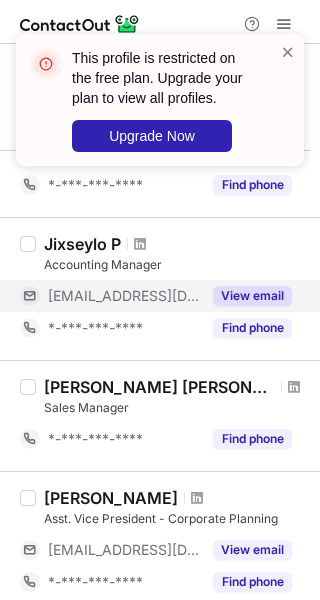 click on "View email" at bounding box center (252, 296) 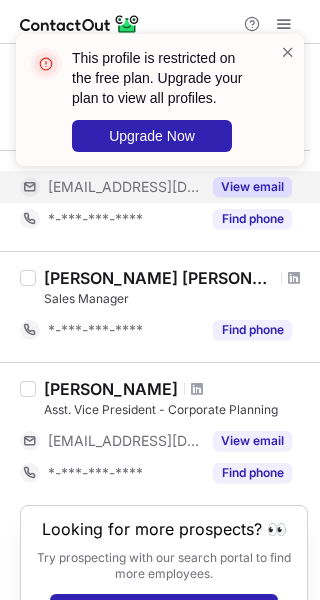 scroll, scrollTop: 594, scrollLeft: 0, axis: vertical 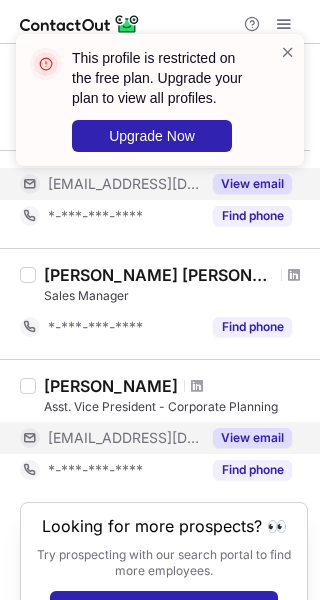 click on "View email" at bounding box center [252, 438] 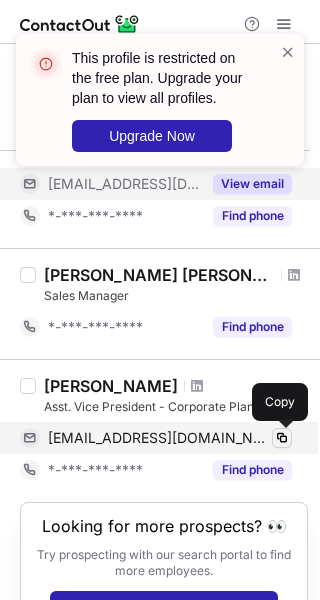 click at bounding box center (282, 438) 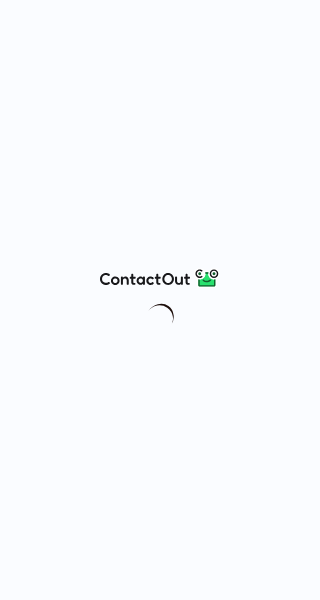 scroll, scrollTop: 0, scrollLeft: 0, axis: both 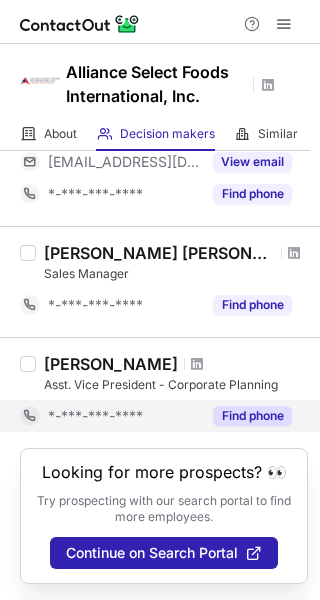 click on "Find phone" at bounding box center (252, 416) 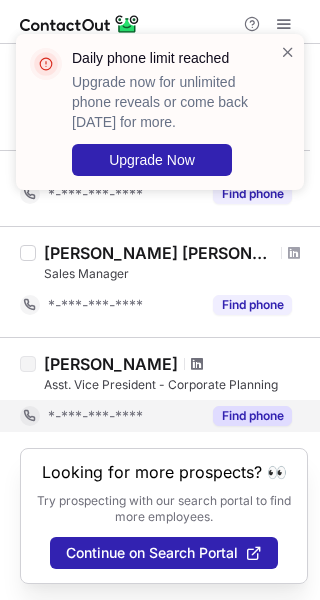 click at bounding box center (197, 364) 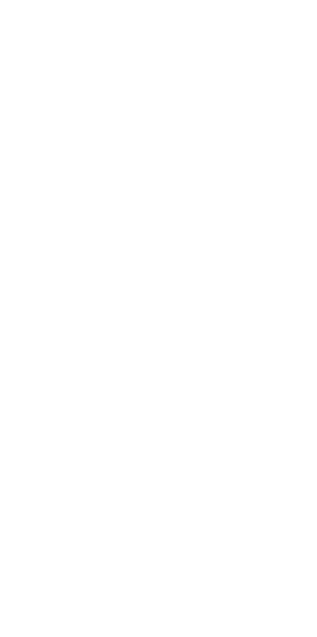 scroll, scrollTop: 0, scrollLeft: 0, axis: both 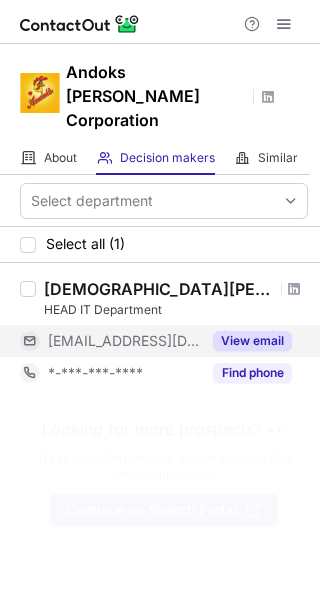 click on "View email" at bounding box center (252, 341) 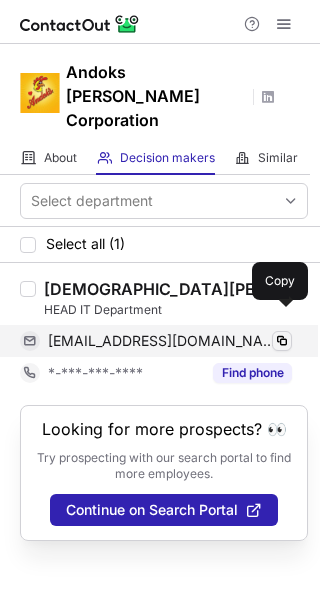 click at bounding box center [282, 341] 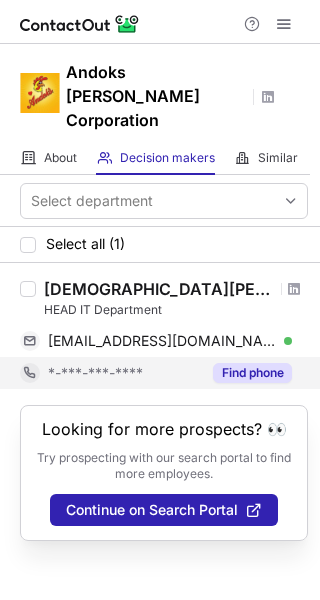 click on "Find phone" at bounding box center (252, 373) 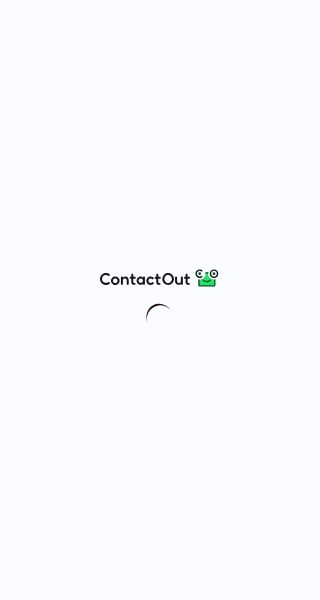 scroll, scrollTop: 0, scrollLeft: 0, axis: both 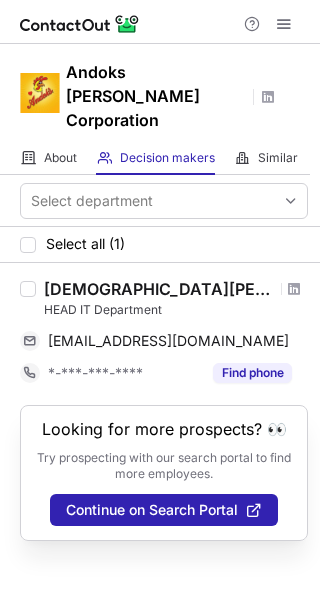 click at bounding box center (294, 289) 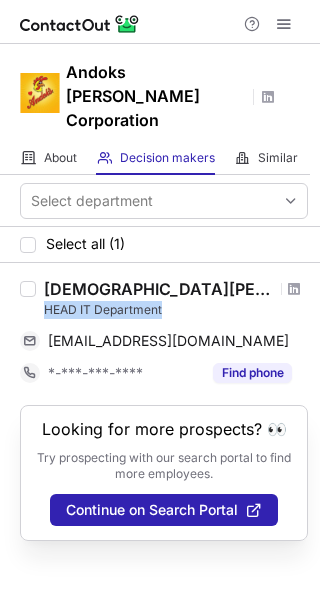 drag, startPoint x: 173, startPoint y: 281, endPoint x: 46, endPoint y: 288, distance: 127.192764 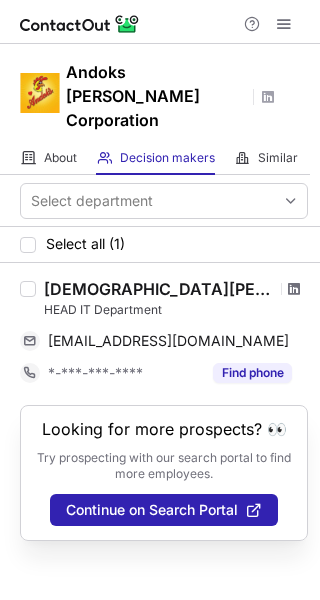 click at bounding box center [294, 289] 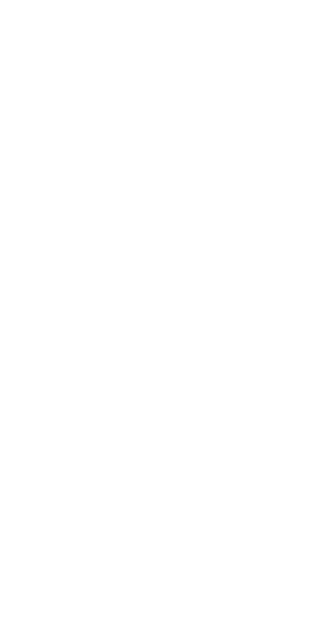 scroll, scrollTop: 0, scrollLeft: 0, axis: both 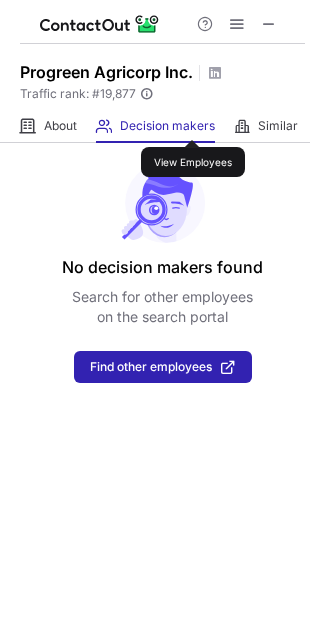 click on "Decision makers" at bounding box center (167, 126) 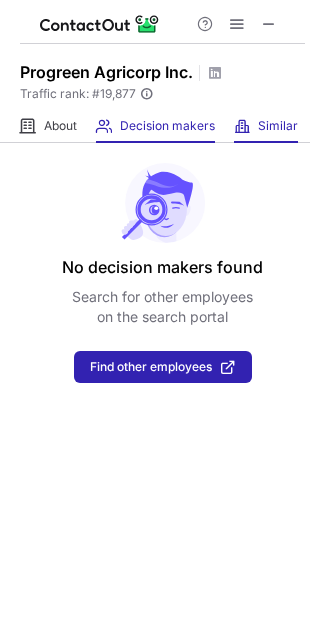 click at bounding box center (242, 126) 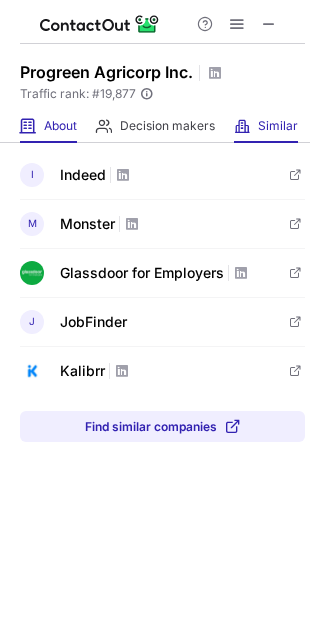 click at bounding box center (28, 126) 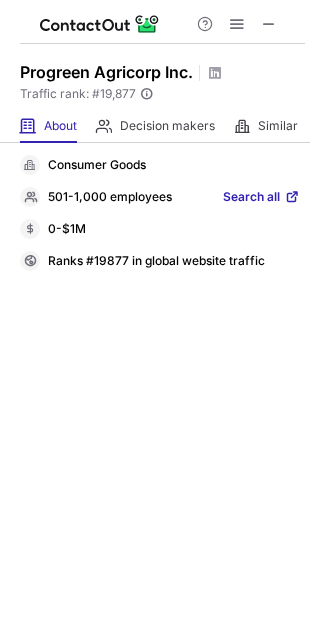 click on "Search all" at bounding box center (251, 198) 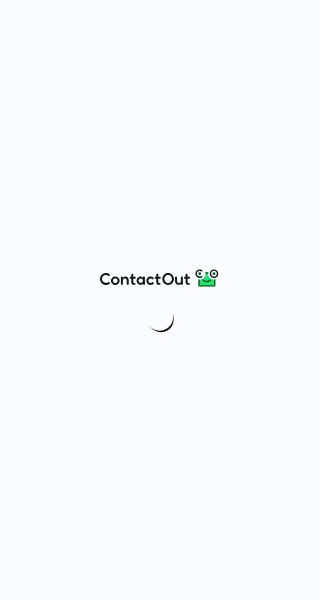 scroll, scrollTop: 0, scrollLeft: 0, axis: both 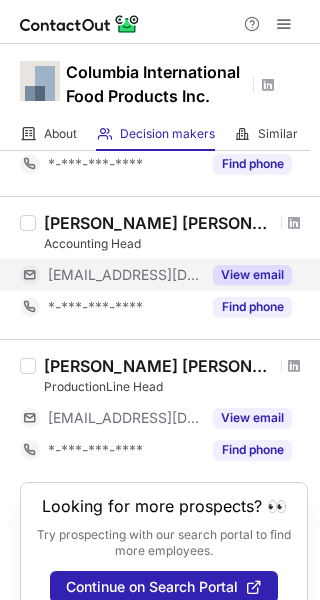 click on "View email" at bounding box center (252, 275) 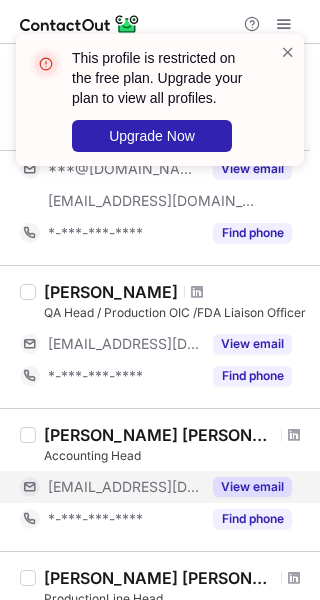scroll, scrollTop: 150, scrollLeft: 0, axis: vertical 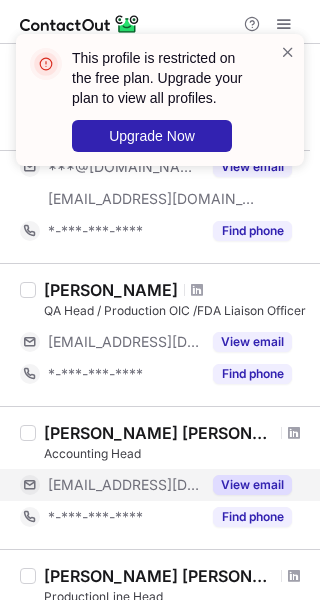 click on "View email" at bounding box center (252, 485) 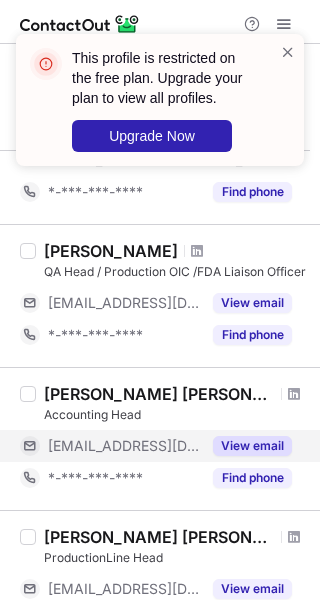 scroll, scrollTop: 220, scrollLeft: 0, axis: vertical 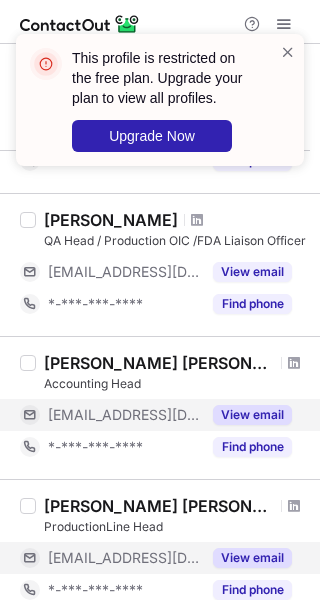 click on "View email" at bounding box center (252, 558) 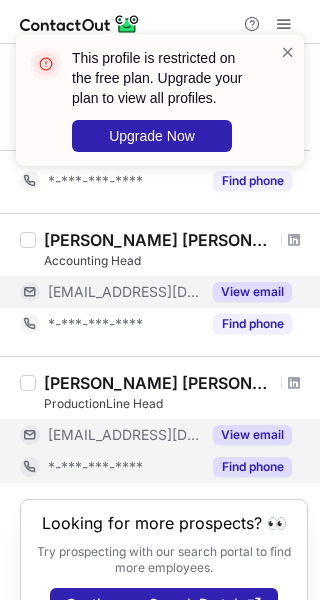 scroll, scrollTop: 394, scrollLeft: 0, axis: vertical 